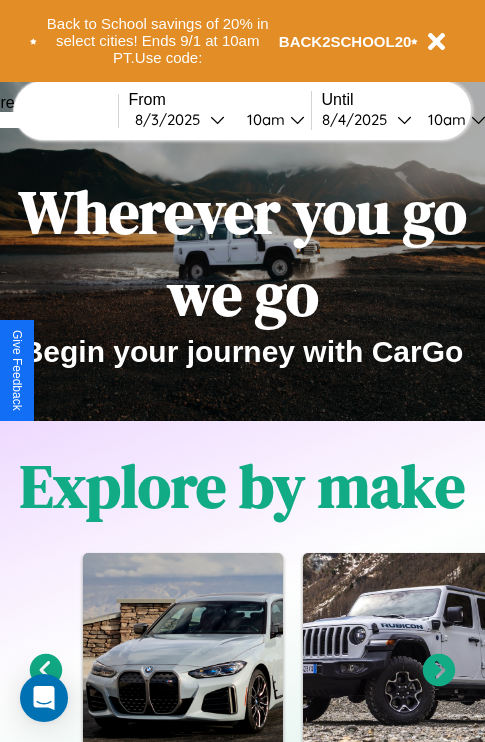 scroll, scrollTop: 308, scrollLeft: 0, axis: vertical 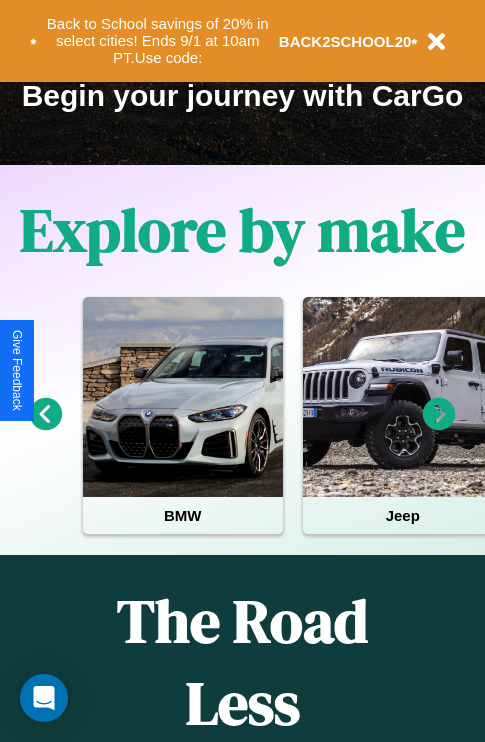 click 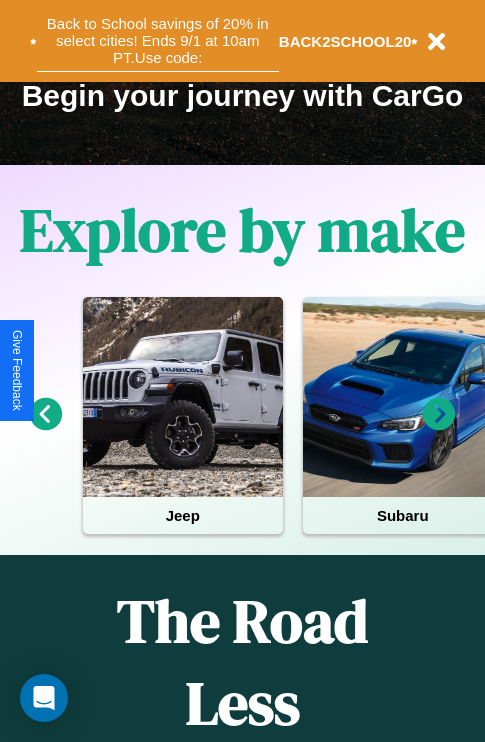click on "Back to School savings of 20% in select cities! Ends 9/1 at 10am PT.  Use code:" at bounding box center [158, 41] 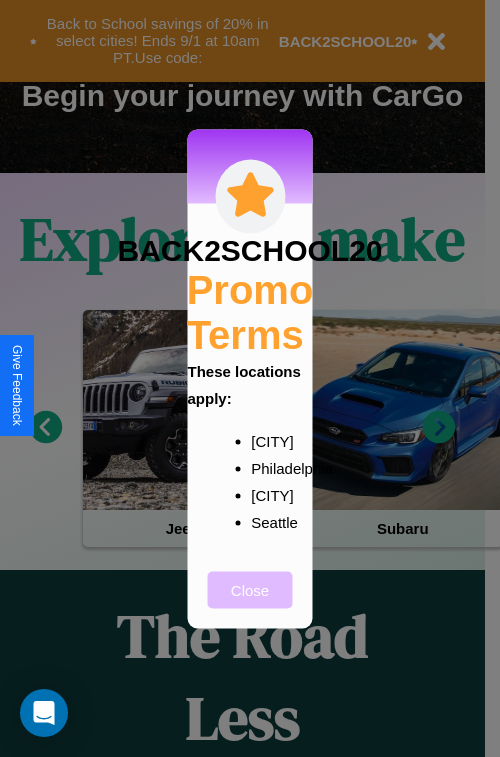 click on "Close" at bounding box center [250, 589] 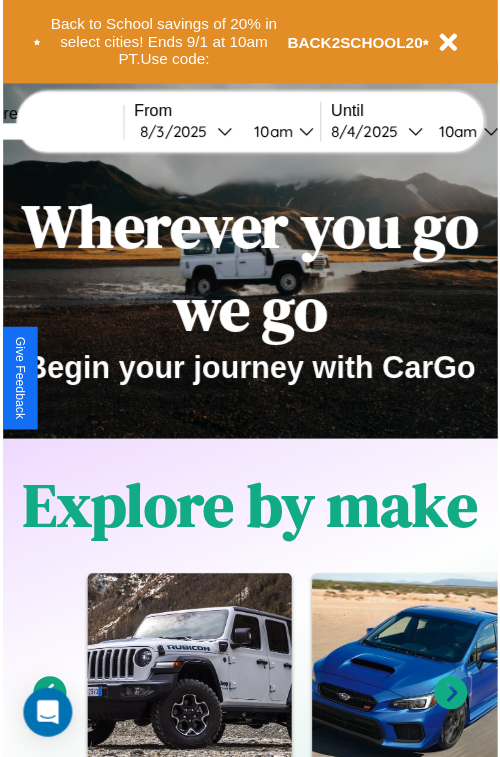 scroll, scrollTop: 0, scrollLeft: 0, axis: both 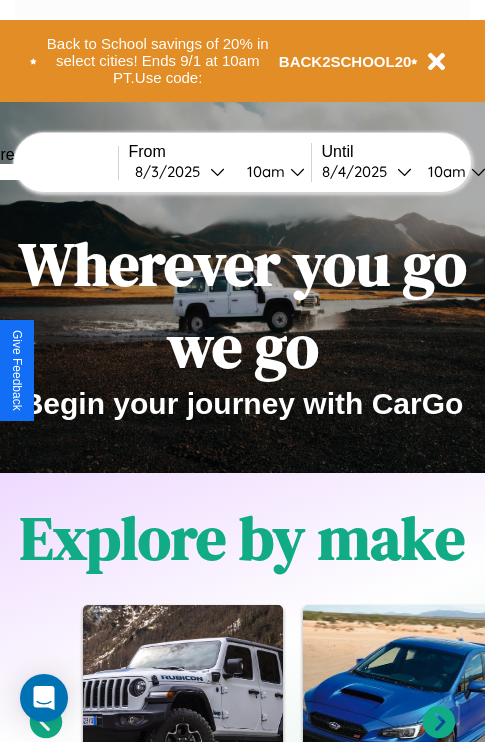 click at bounding box center [43, 172] 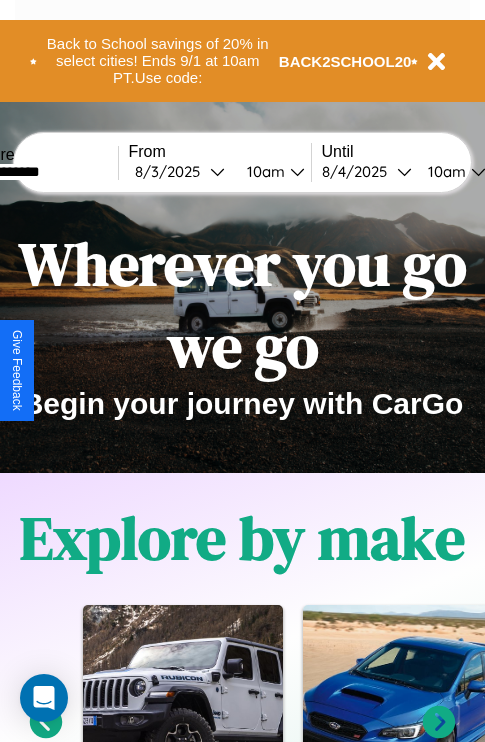 type on "**********" 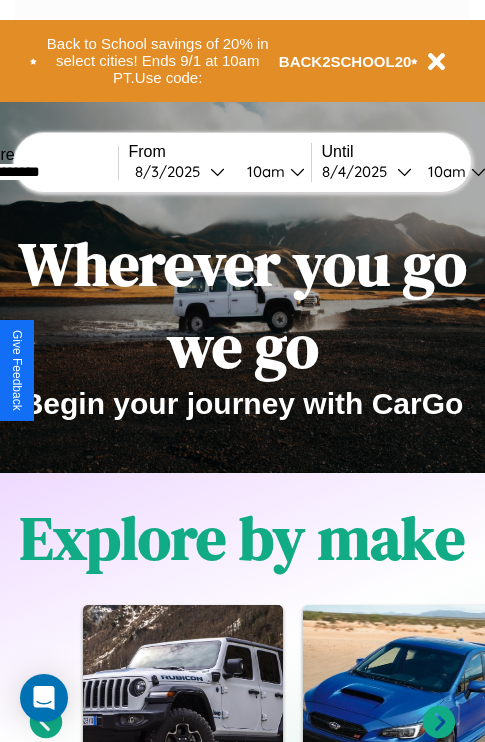click on "[DATE]" at bounding box center (172, 171) 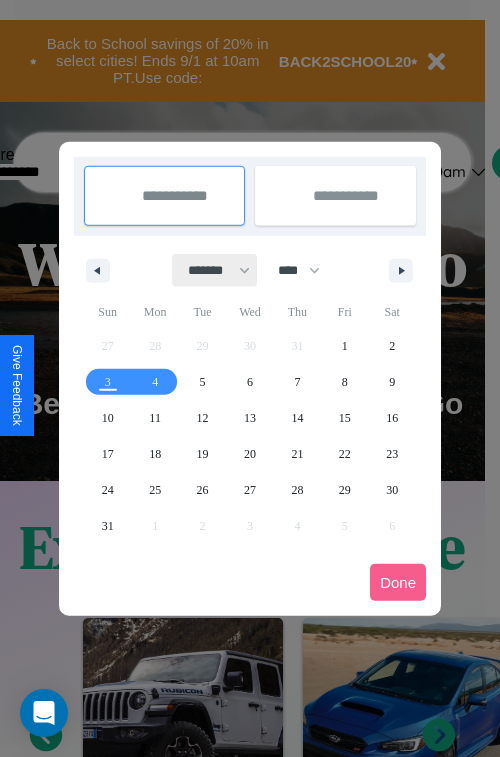 click on "******* ******** ***** ***** *** **** **** ****** ********* ******* ******** ********" at bounding box center (215, 270) 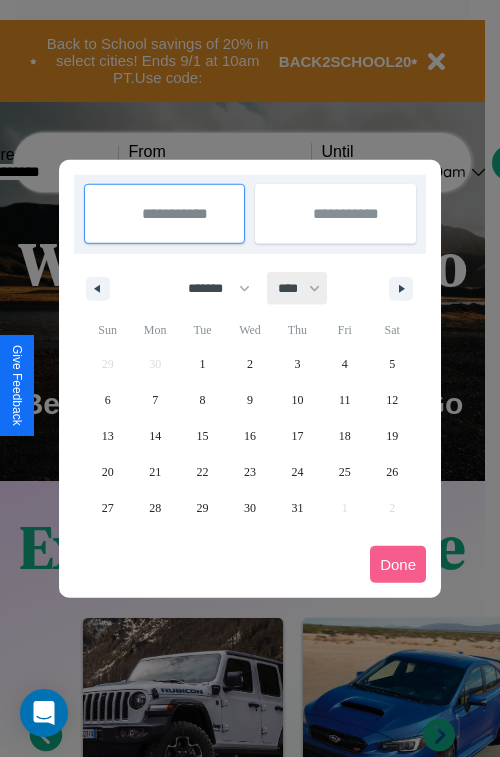 click on "**** **** **** **** **** **** **** **** **** **** **** **** **** **** **** **** **** **** **** **** **** **** **** **** **** **** **** **** **** **** **** **** **** **** **** **** **** **** **** **** **** **** **** **** **** **** **** **** **** **** **** **** **** **** **** **** **** **** **** **** **** **** **** **** **** **** **** **** **** **** **** **** **** **** **** **** **** **** **** **** **** **** **** **** **** **** **** **** **** **** **** **** **** **** **** **** **** **** **** **** **** **** **** **** **** **** **** **** **** **** **** **** **** **** **** **** **** **** **** **** ****" at bounding box center (298, 288) 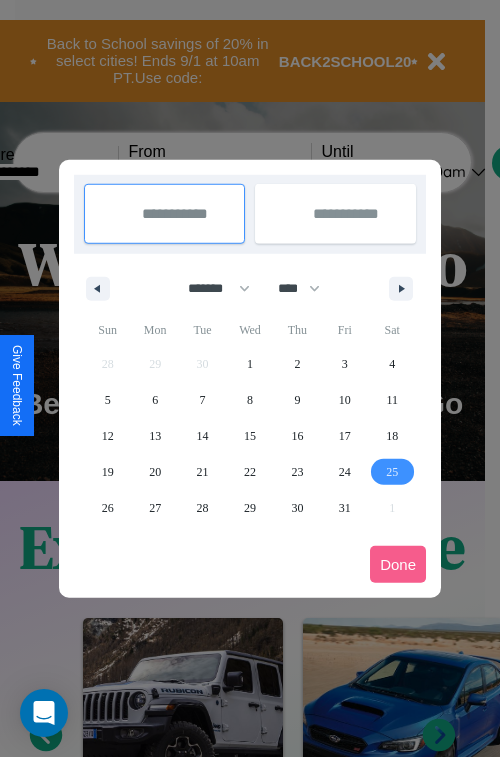 click on "25" at bounding box center (392, 472) 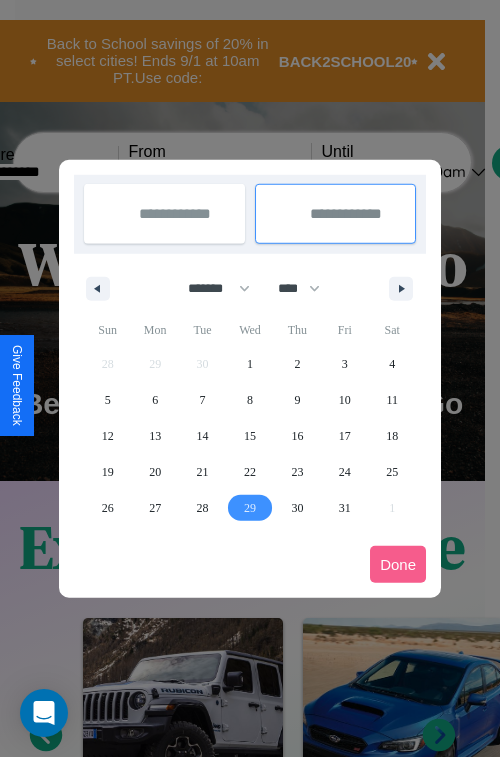 click on "29" at bounding box center [250, 508] 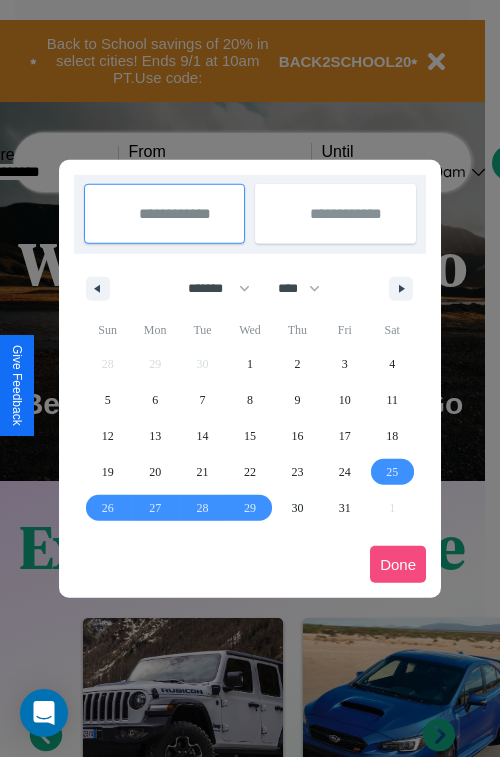 click on "Done" at bounding box center [398, 564] 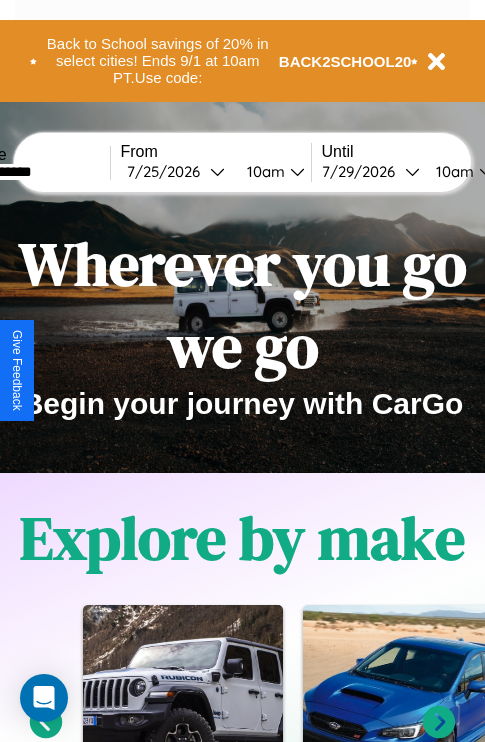 click on "10am" at bounding box center (263, 171) 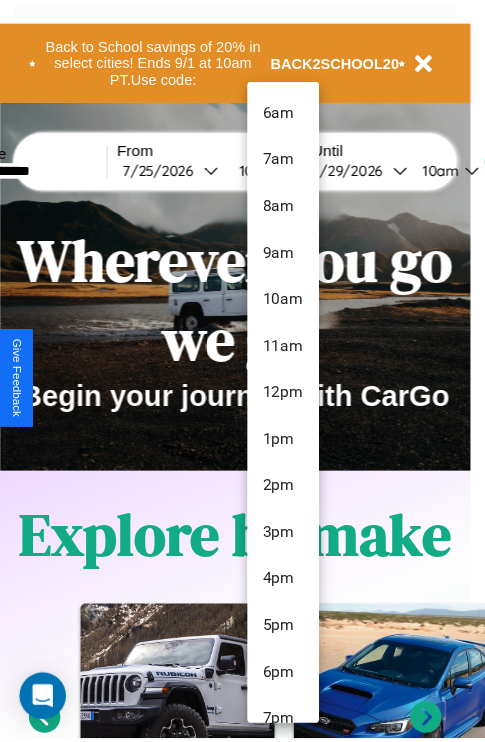 scroll, scrollTop: 211, scrollLeft: 0, axis: vertical 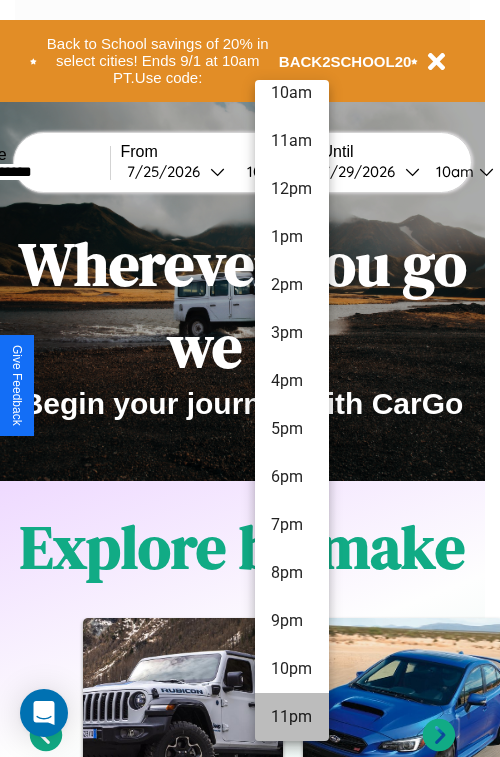 click on "11pm" at bounding box center [292, 717] 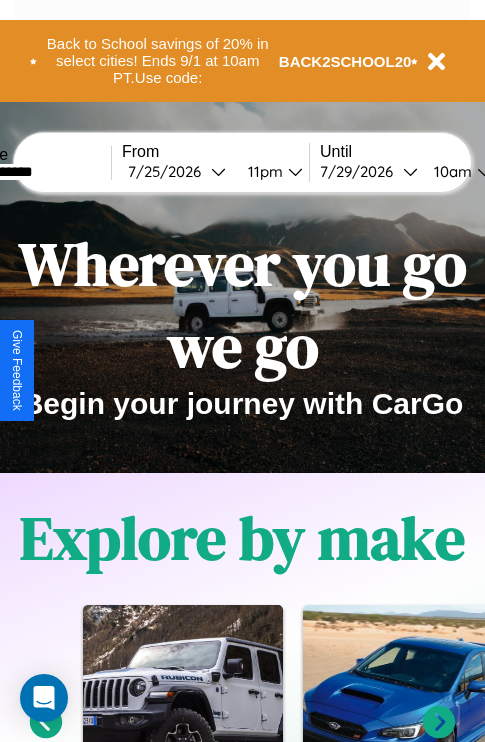 click on "10am" at bounding box center [450, 171] 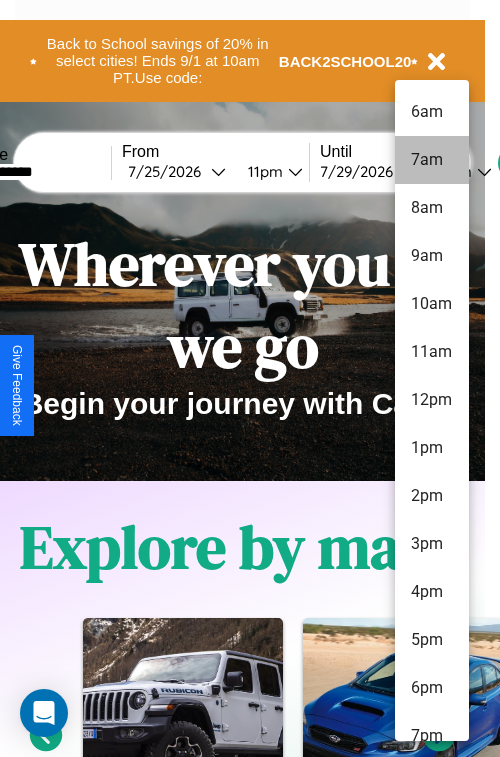 click on "7am" at bounding box center (432, 160) 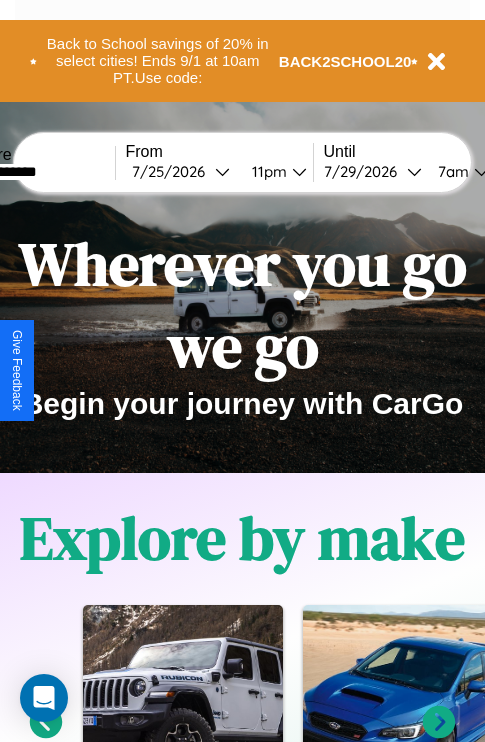 scroll, scrollTop: 0, scrollLeft: 71, axis: horizontal 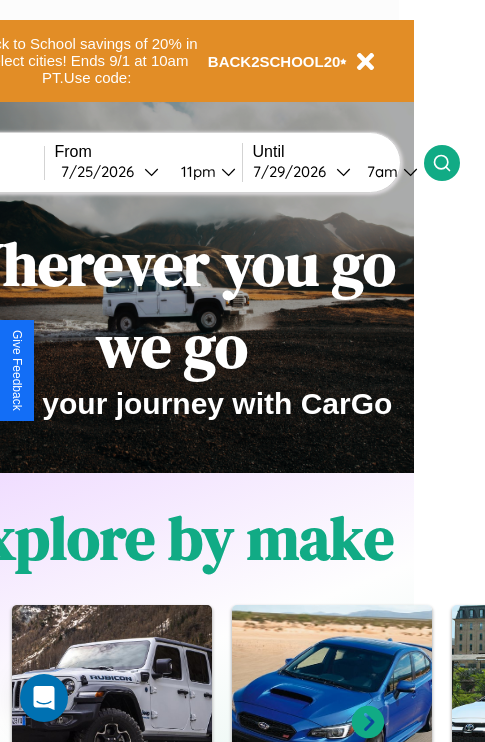 click 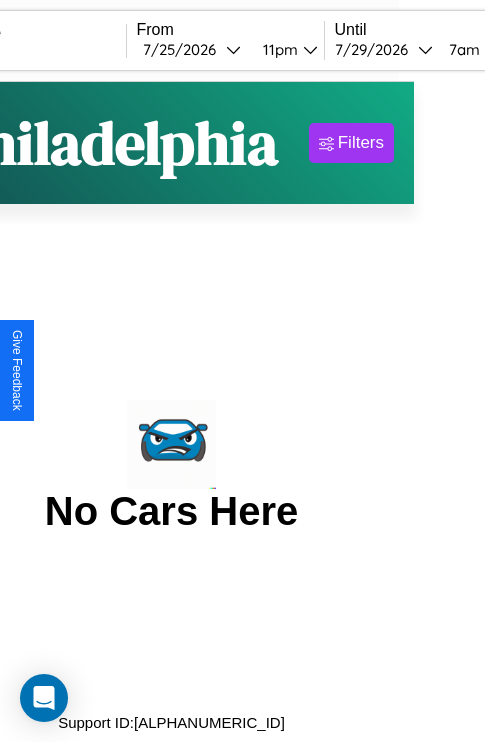 scroll, scrollTop: 0, scrollLeft: 0, axis: both 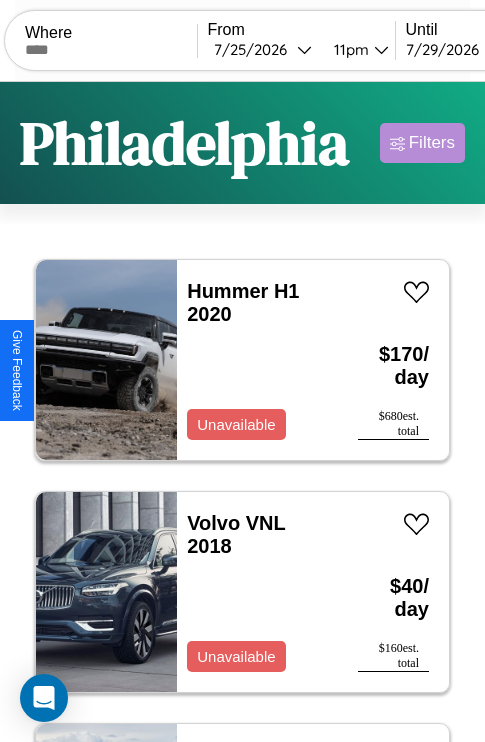 click on "Filters" at bounding box center (432, 143) 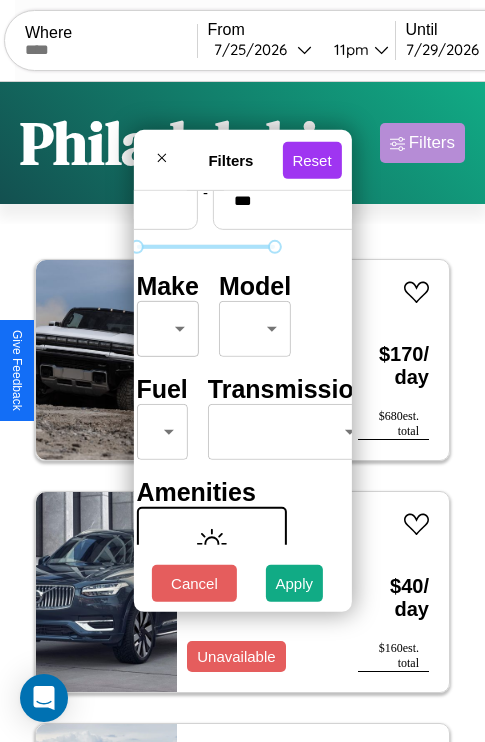scroll, scrollTop: 162, scrollLeft: 63, axis: both 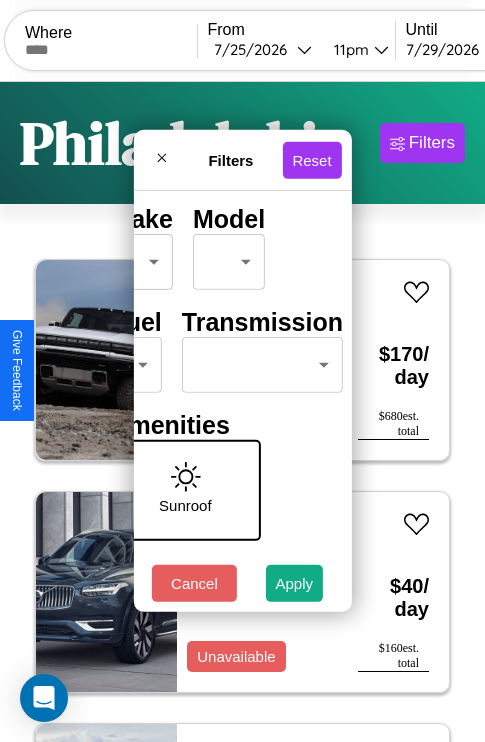 click on "CarGo Where From [DATE] [TIME] Until [DATE] [TIME] Become a Host Login Sign Up [CITY] Filters 27  cars in this area These cars can be picked up in this city. Hummer   H1   2020 Unavailable $ 170  / day $ 680  est. total Volvo   VNL   2018 Unavailable $ 40  / day $ 160  est. total Tesla   Cybertruck   2017 Available $ 70  / day $ 280  est. total Jaguar   XF   2016 Available $ 160  / day $ 640  est. total Aston Martin   DBS   2020 Available $ 130  / day $ 520  est. total GMC   C8   2024 Available $ 100  / day $ 400  est. total Volvo   XC40   2014 Available $ 130  / day $ 520  est. total Volvo   VAH   2022 Available $ 80  / day $ 320  est. total Lamborghini   URUS   2023 Unavailable $ 170  / day $ 680  est. total Volkswagen   KOMBI   2017 Available $ 160  / day $ 640  est. total Acura   CL   2022 Available $ 160  / day $ 640  est. total Ford   LTL9000   2024 Available $ 120  / day $ 480  est. total Infiniti   M35h   2014 Available $ 190  / day $ 760  est. total GMC   Bus Chassis   2018 Unavailable" at bounding box center (242, 412) 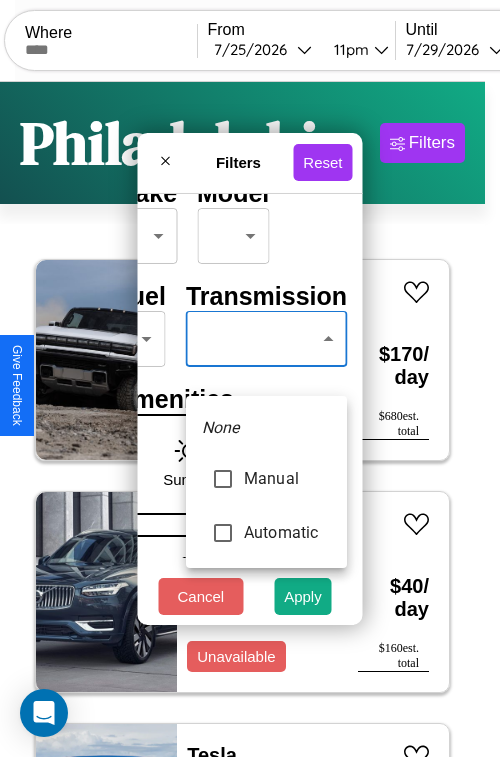 type on "*********" 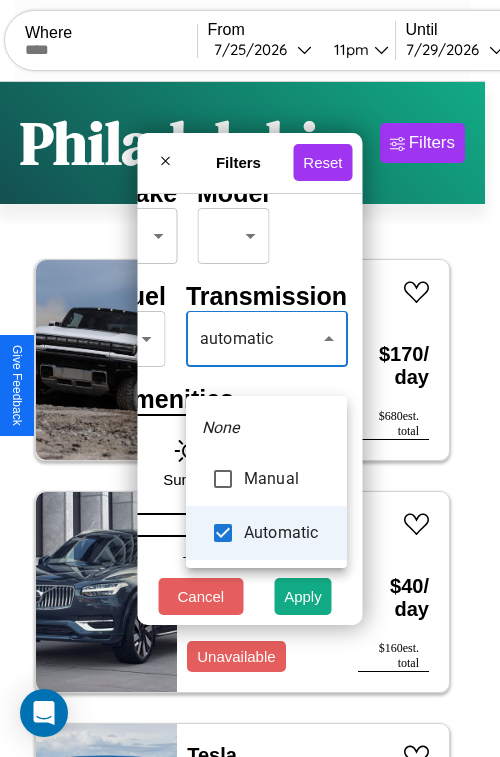 click at bounding box center [250, 378] 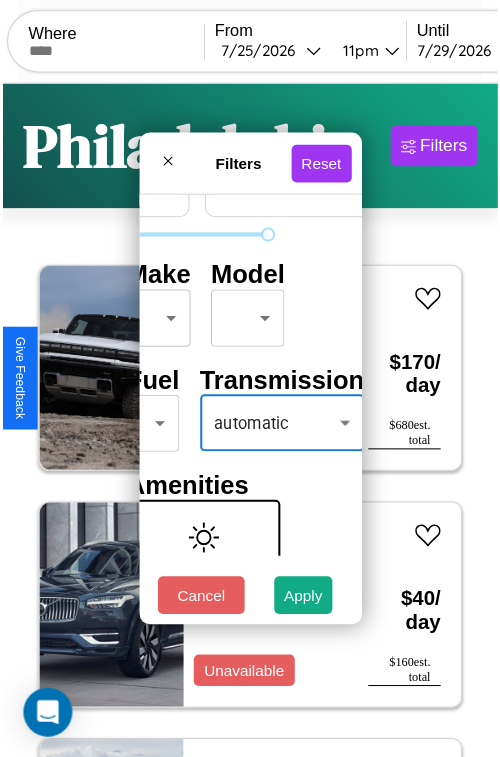 scroll, scrollTop: 59, scrollLeft: 40, axis: both 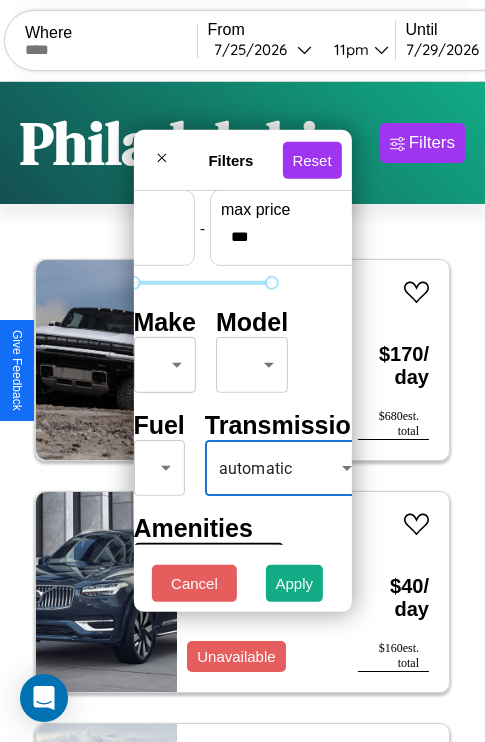 click on "CarGo Where From [DATE] [TIME] Until [DATE] [TIME] Become a Host Login Sign Up [CITY] Filters 27  cars in this area These cars can be picked up in this city. Hummer   H1   2020 Unavailable $ 170  / day $ 680  est. total Volvo   VNL   2018 Unavailable $ 40  / day $ 160  est. total Tesla   Cybertruck   2017 Available $ 70  / day $ 280  est. total Jaguar   XF   2016 Available $ 160  / day $ 640  est. total Aston Martin   DBS   2020 Available $ 130  / day $ 520  est. total GMC   C8   2024 Available $ 100  / day $ 400  est. total Volvo   XC40   2014 Available $ 130  / day $ 520  est. total Volvo   VAH   2022 Available $ 80  / day $ 320  est. total Lamborghini   URUS   2023 Unavailable $ 170  / day $ 680  est. total Volkswagen   KOMBI   2017 Available $ 160  / day $ 640  est. total Acura   CL   2022 Available $ 160  / day $ 640  est. total Ford   LTL9000   2024 Available $ 120  / day $ 480  est. total Infiniti   M35h   2014 Available $ 190  / day $ 760  est. total GMC   Bus Chassis   2018 Unavailable" at bounding box center (242, 412) 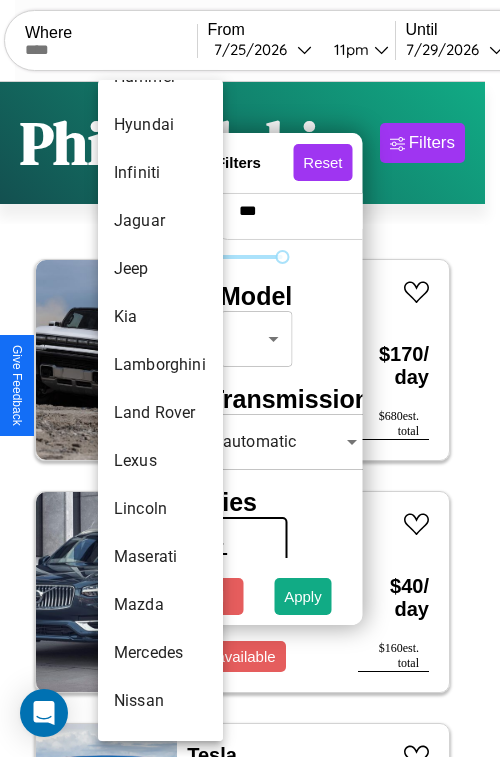 scroll, scrollTop: 854, scrollLeft: 0, axis: vertical 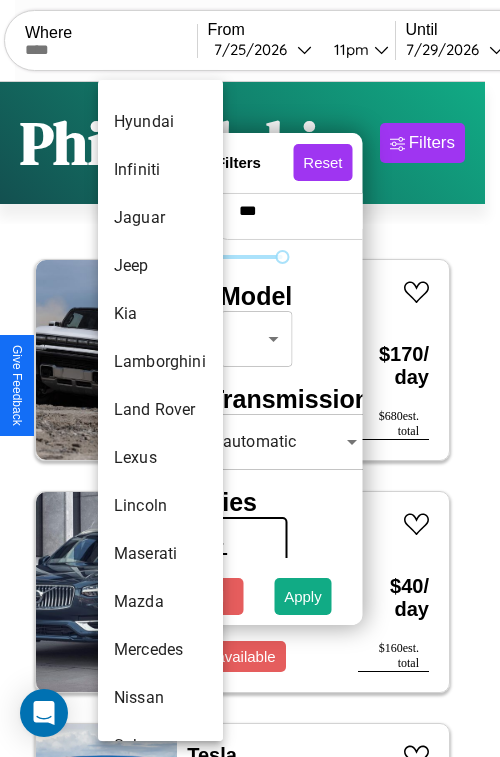 click on "Land Rover" at bounding box center [160, 410] 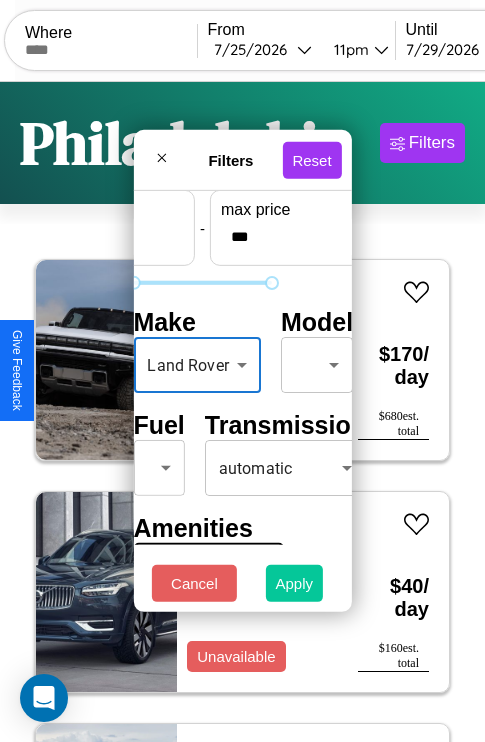 click on "Apply" at bounding box center (295, 583) 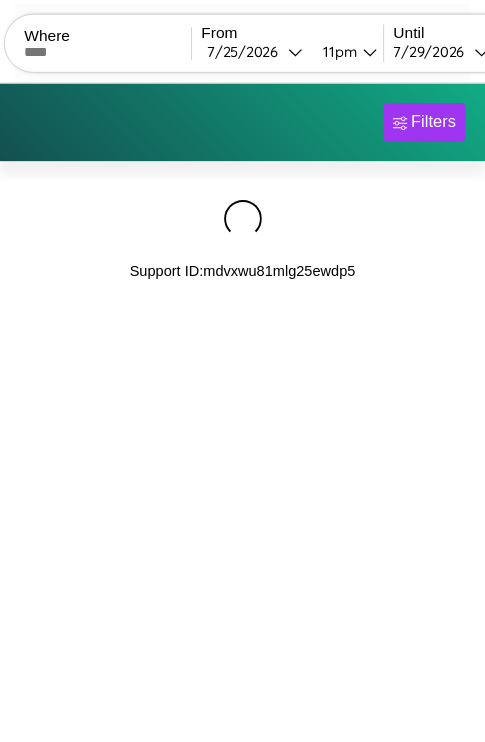 scroll, scrollTop: 0, scrollLeft: 0, axis: both 